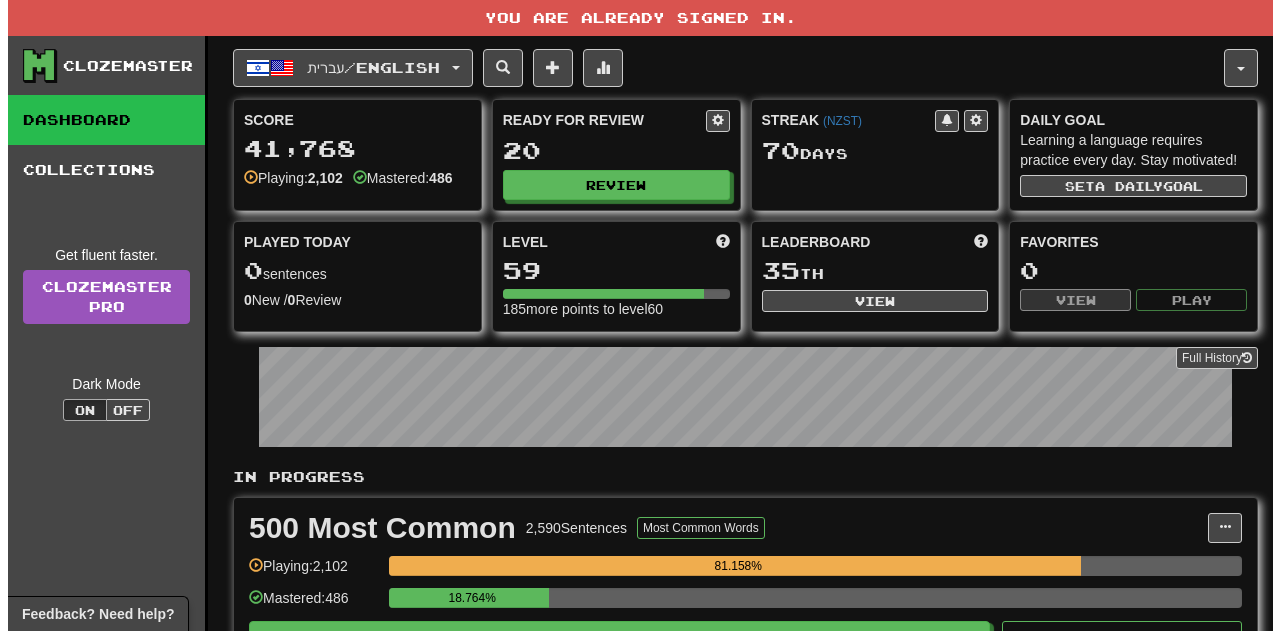 scroll, scrollTop: 0, scrollLeft: 0, axis: both 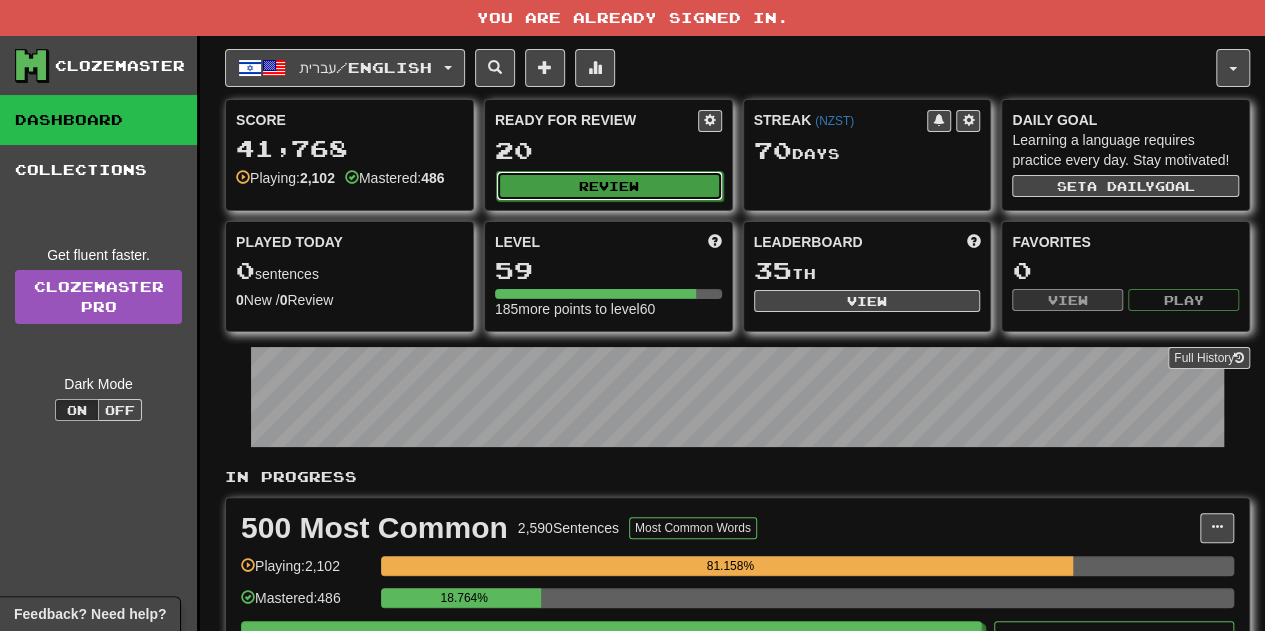 click on "Review" at bounding box center [609, 186] 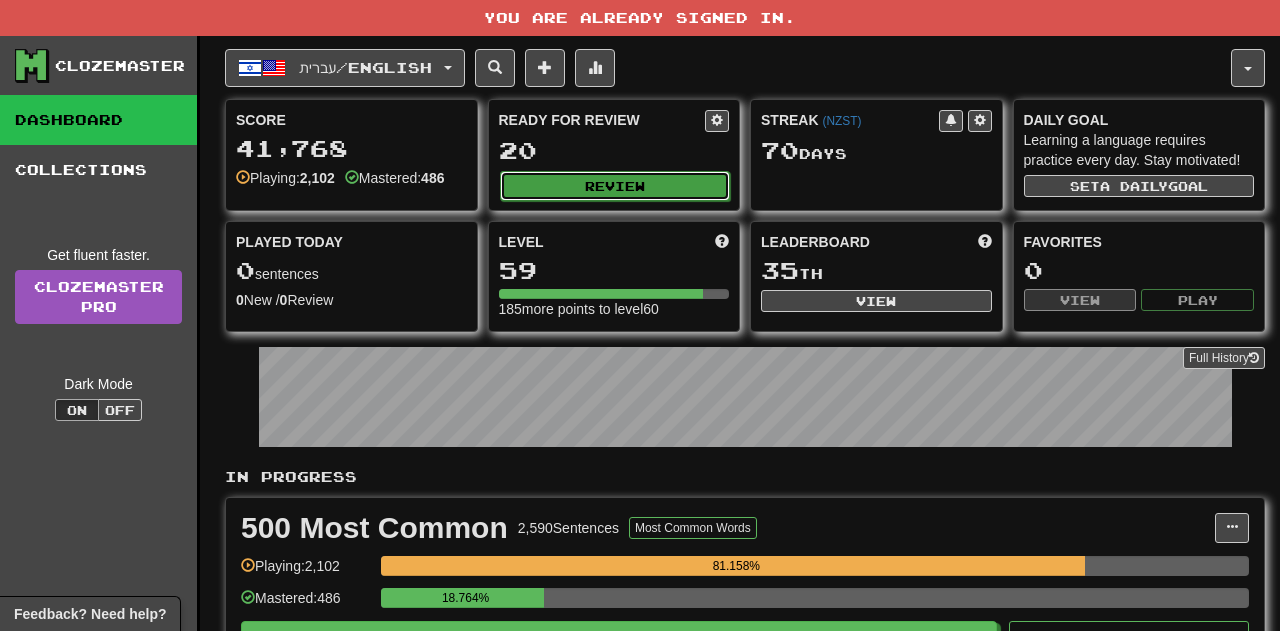 select on "**" 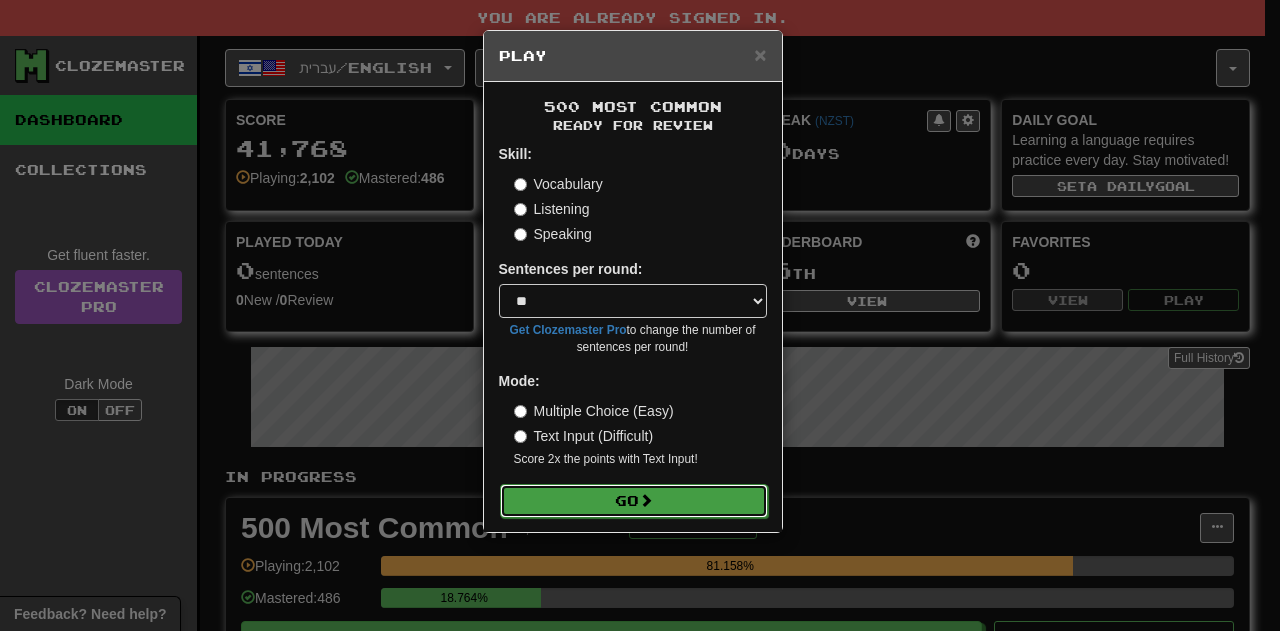 click on "Go" at bounding box center (634, 501) 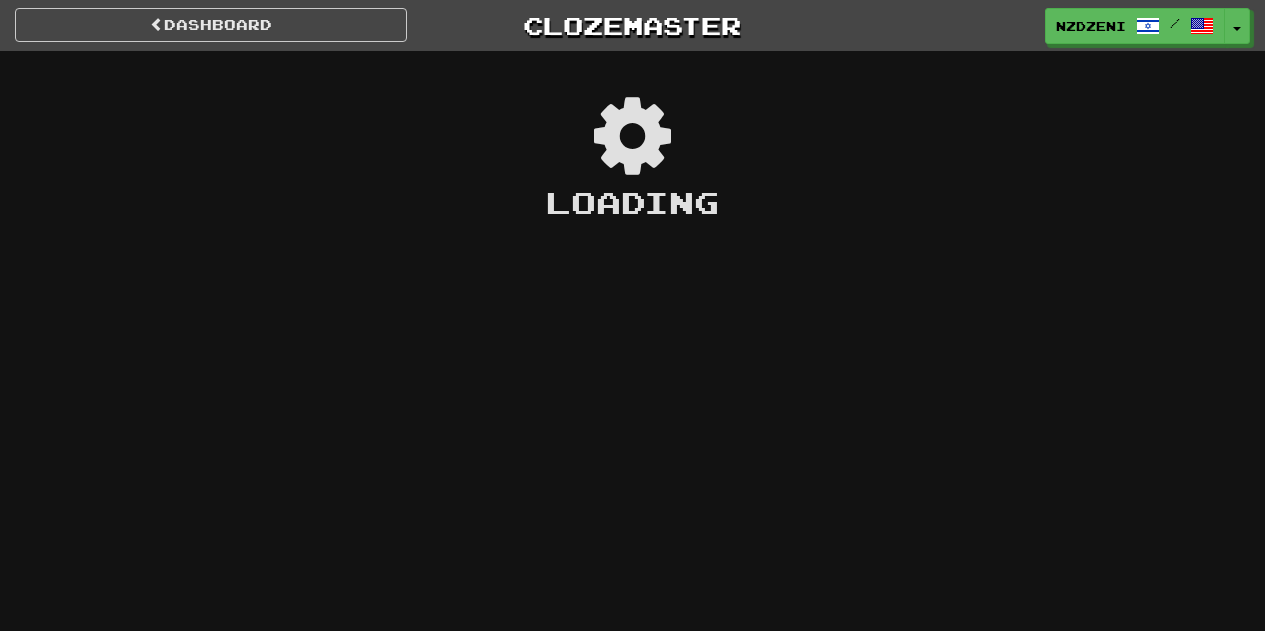 scroll, scrollTop: 0, scrollLeft: 0, axis: both 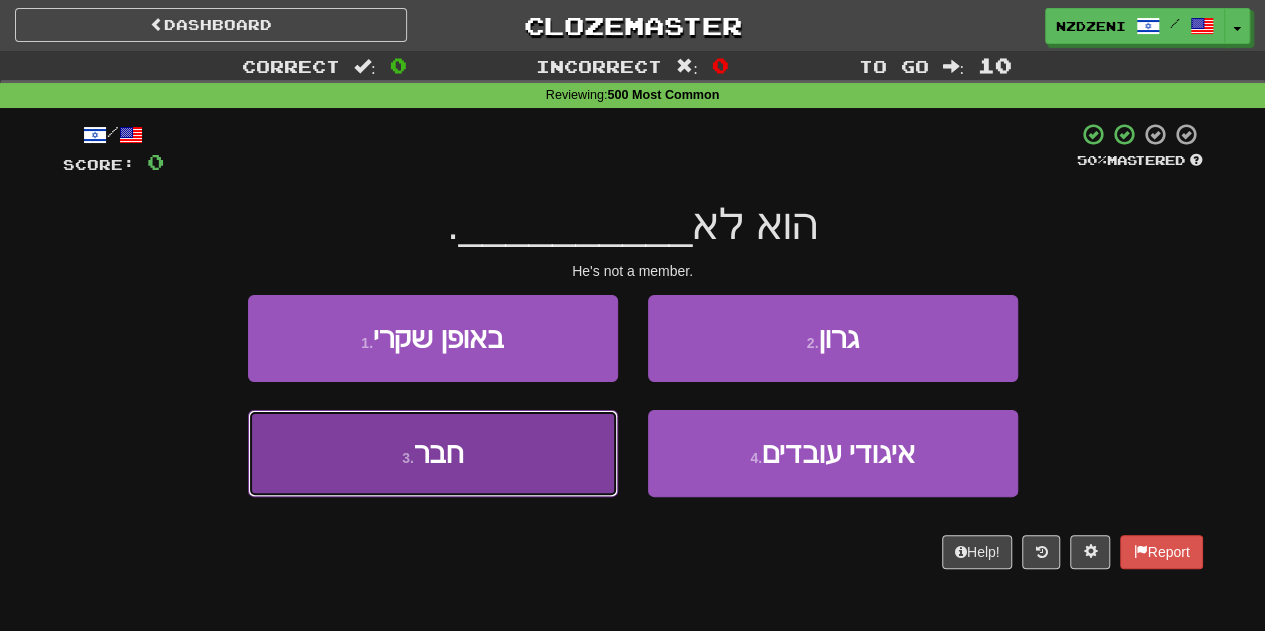 click on "חבר" at bounding box center [438, 453] 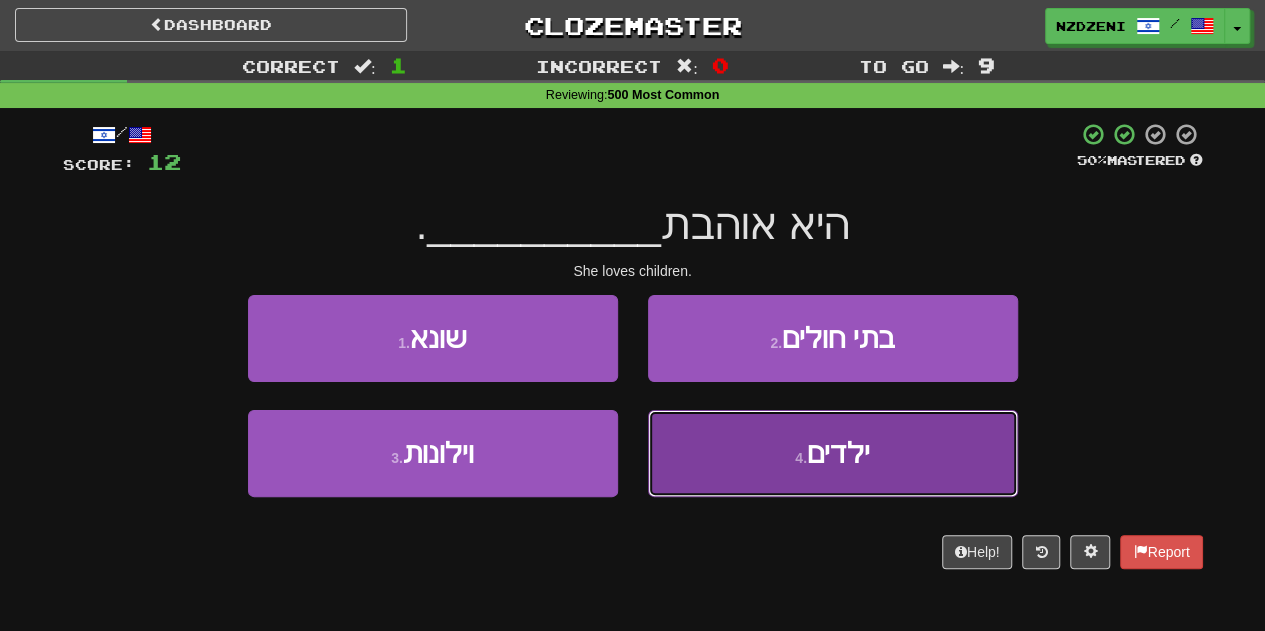 click on "4 .  ילדים" at bounding box center [833, 453] 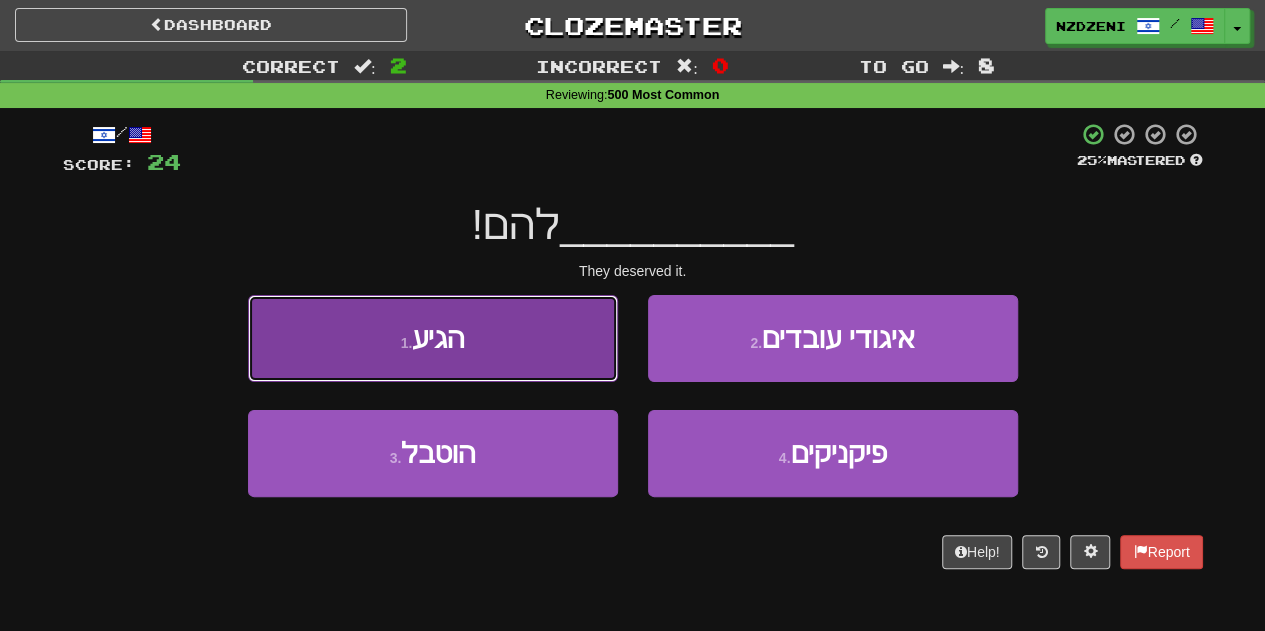 click on "1 .  הגיע" at bounding box center (433, 338) 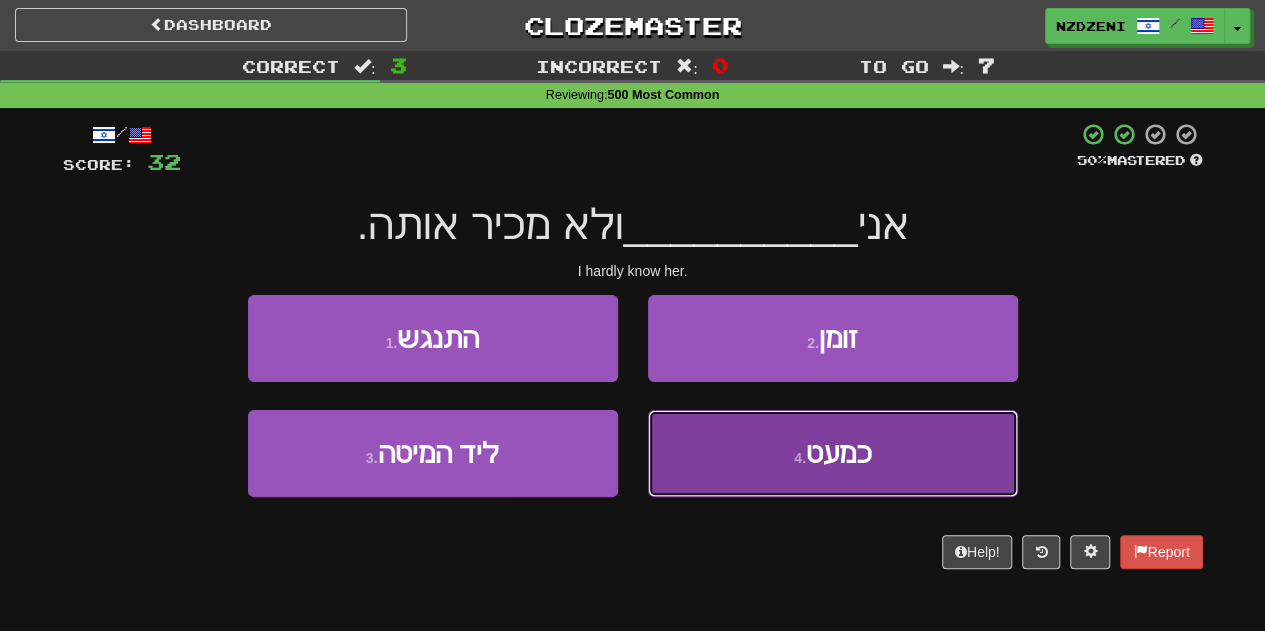 click on "4 .  כמעט" at bounding box center [833, 453] 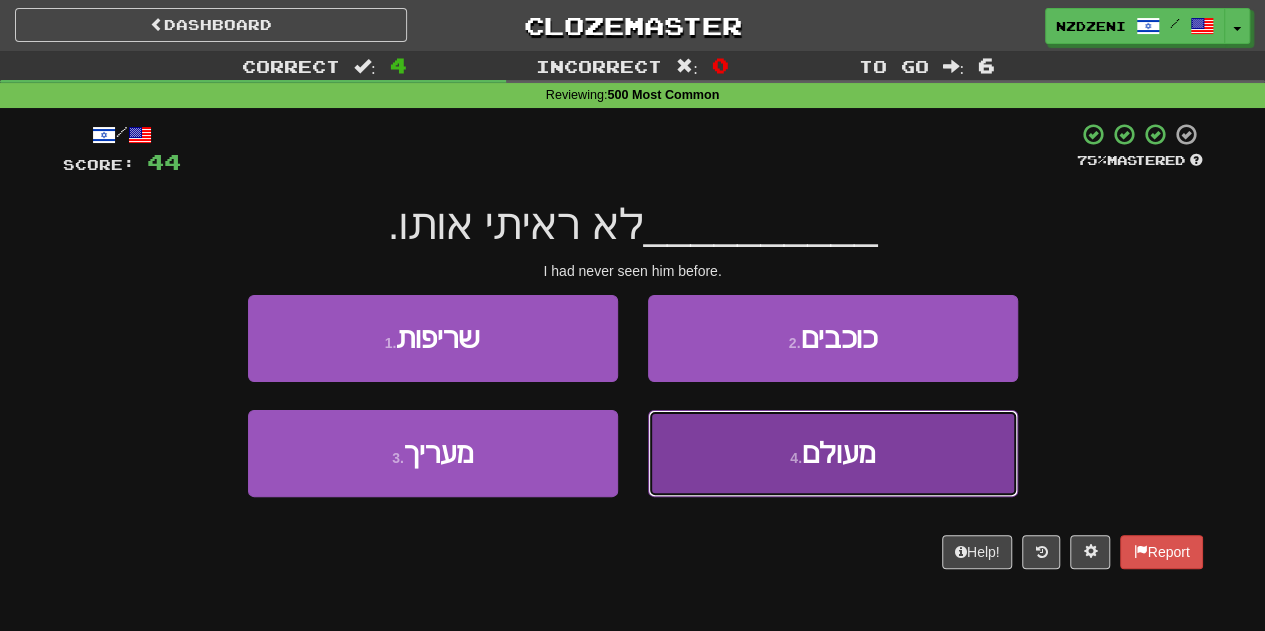 click on "4 .  מעולם" at bounding box center [833, 453] 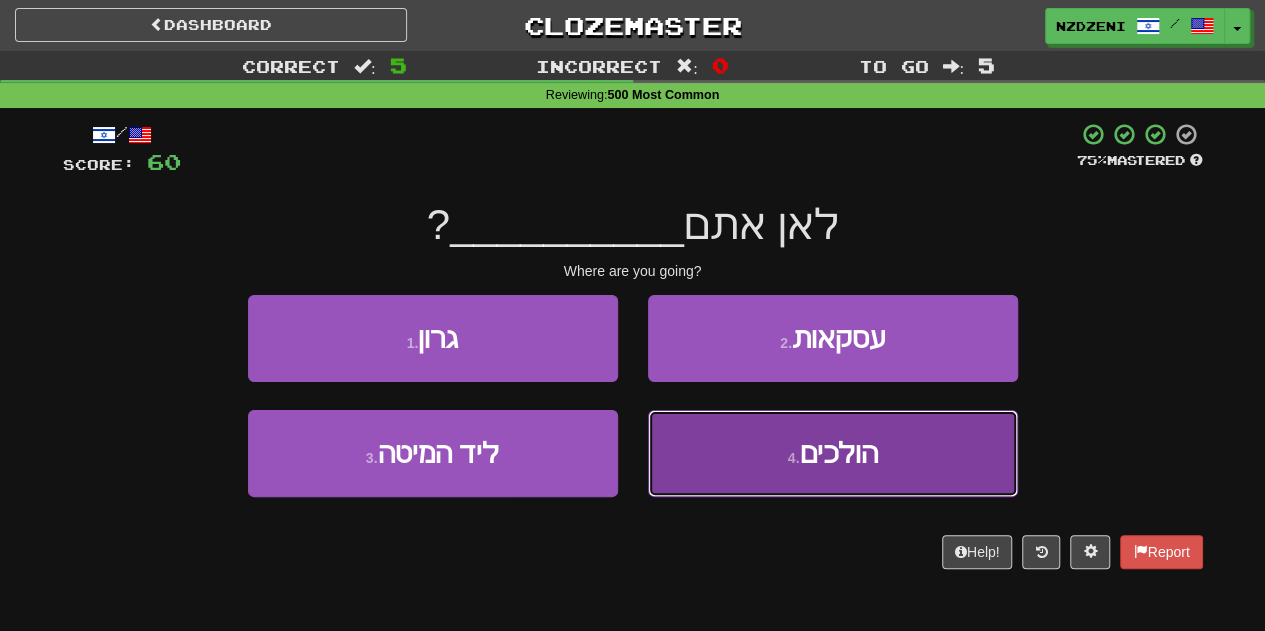 click on "הולכים" at bounding box center (838, 453) 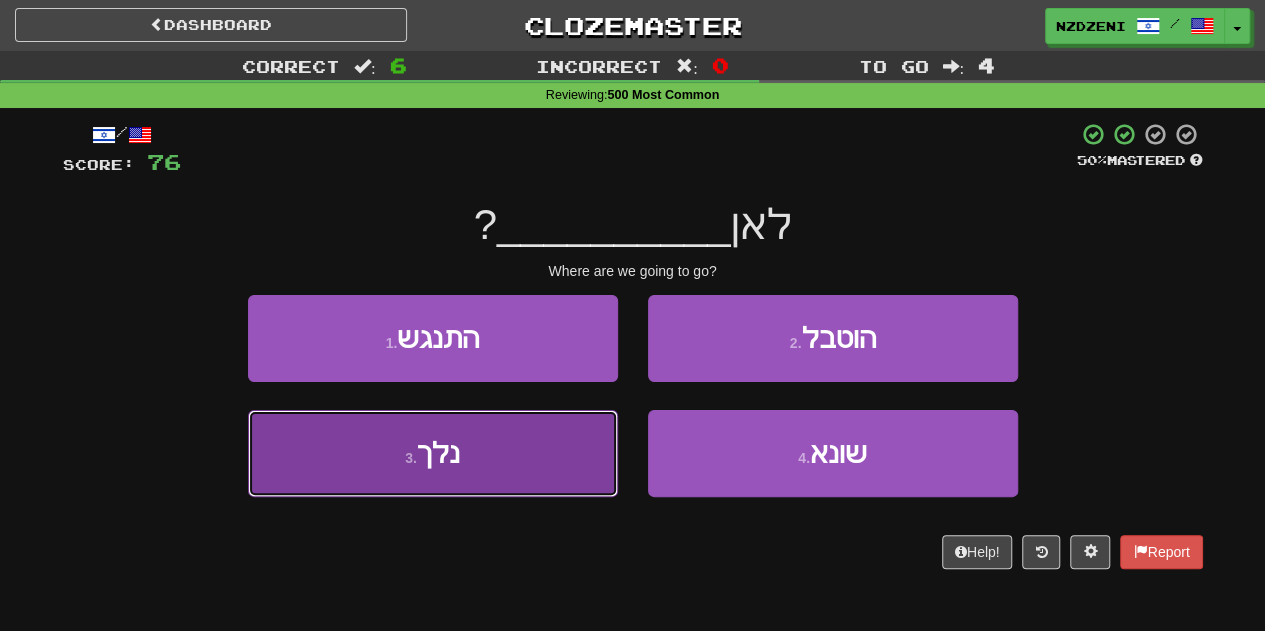click on "3 .  נלך" at bounding box center (433, 453) 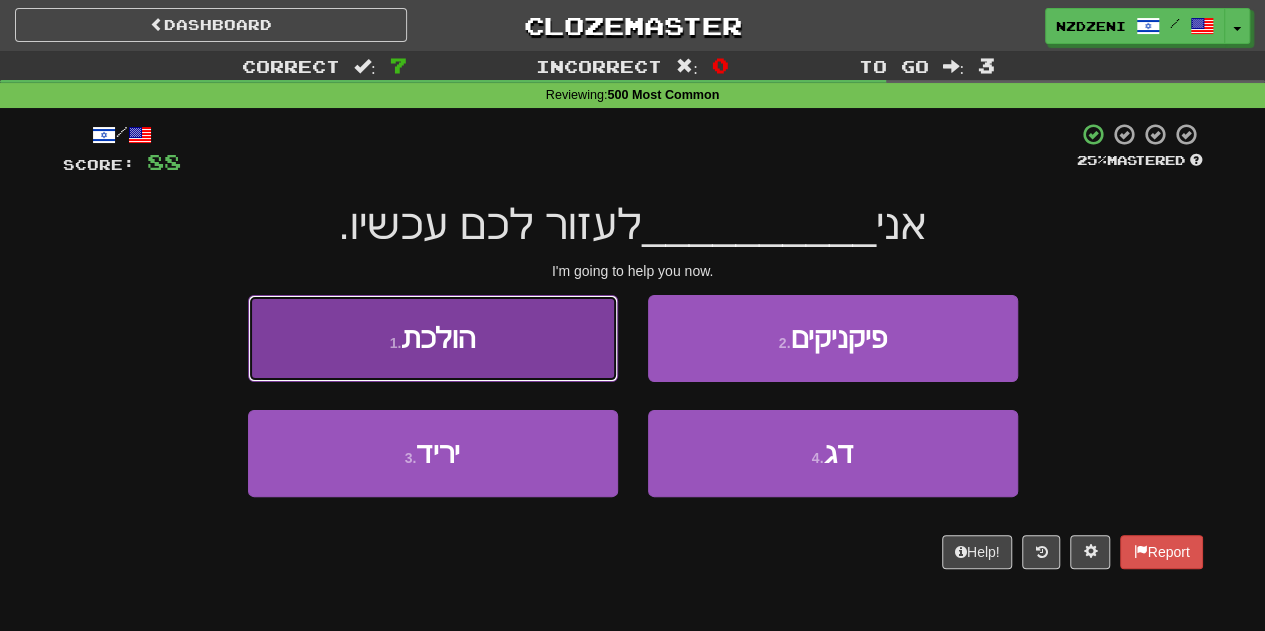 click on "1 .  הולכת" at bounding box center (433, 338) 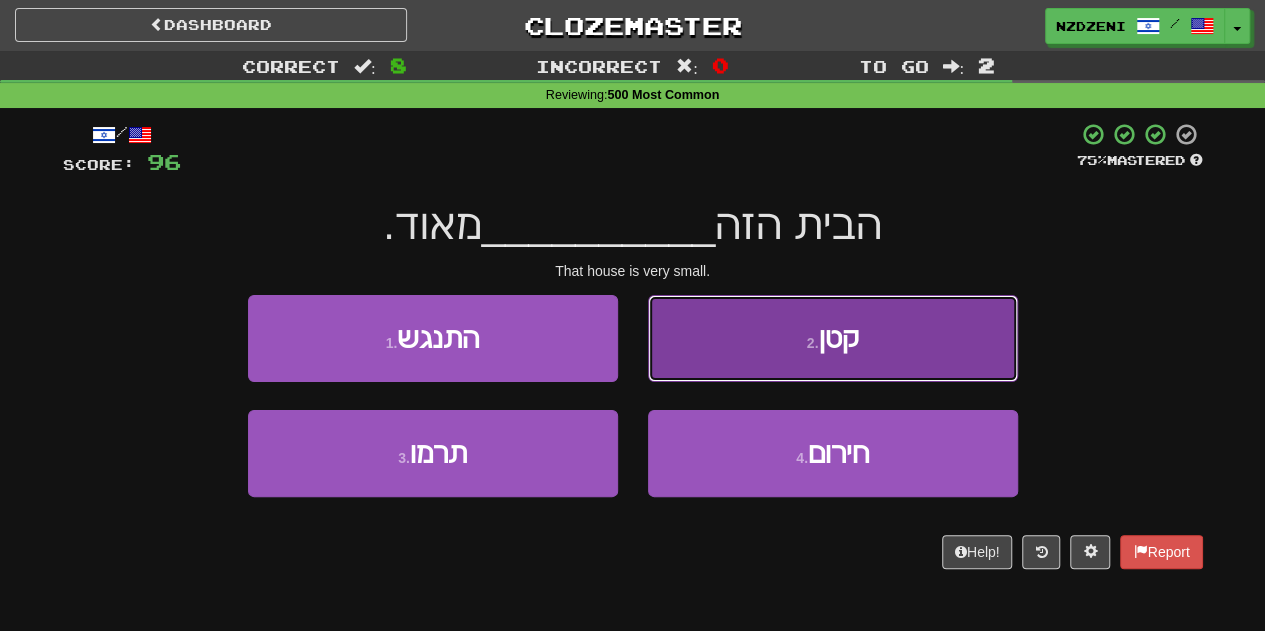 click on "2 .  קטן" at bounding box center (833, 338) 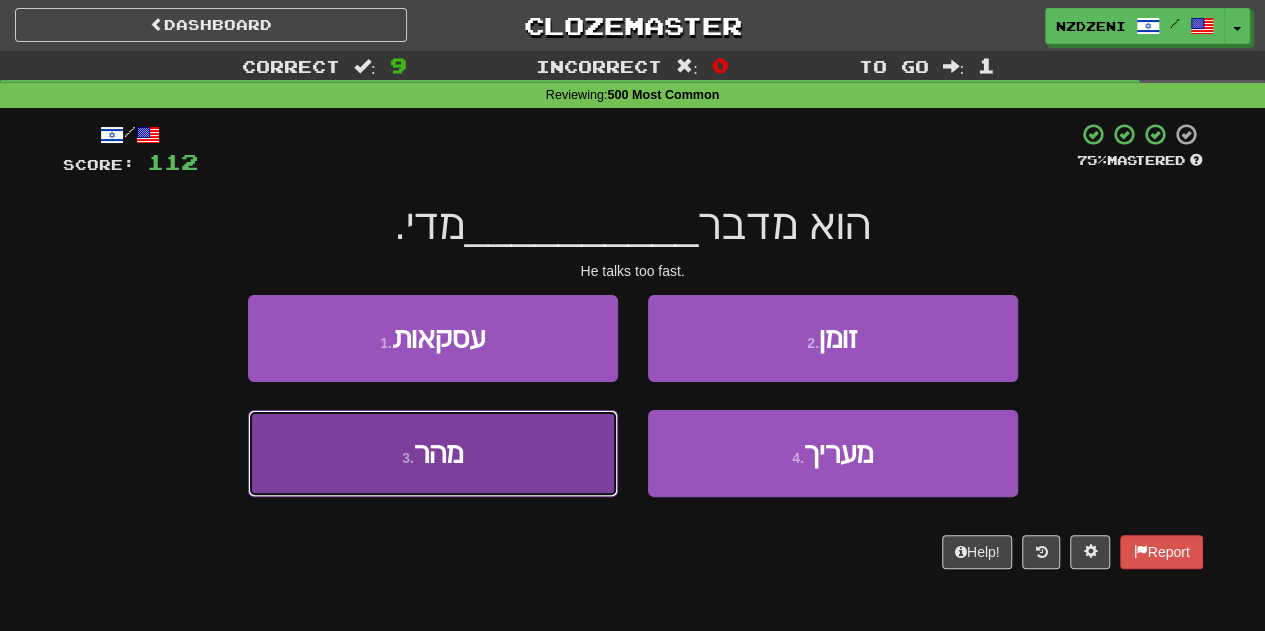 click on "3 .  מהר" at bounding box center (433, 453) 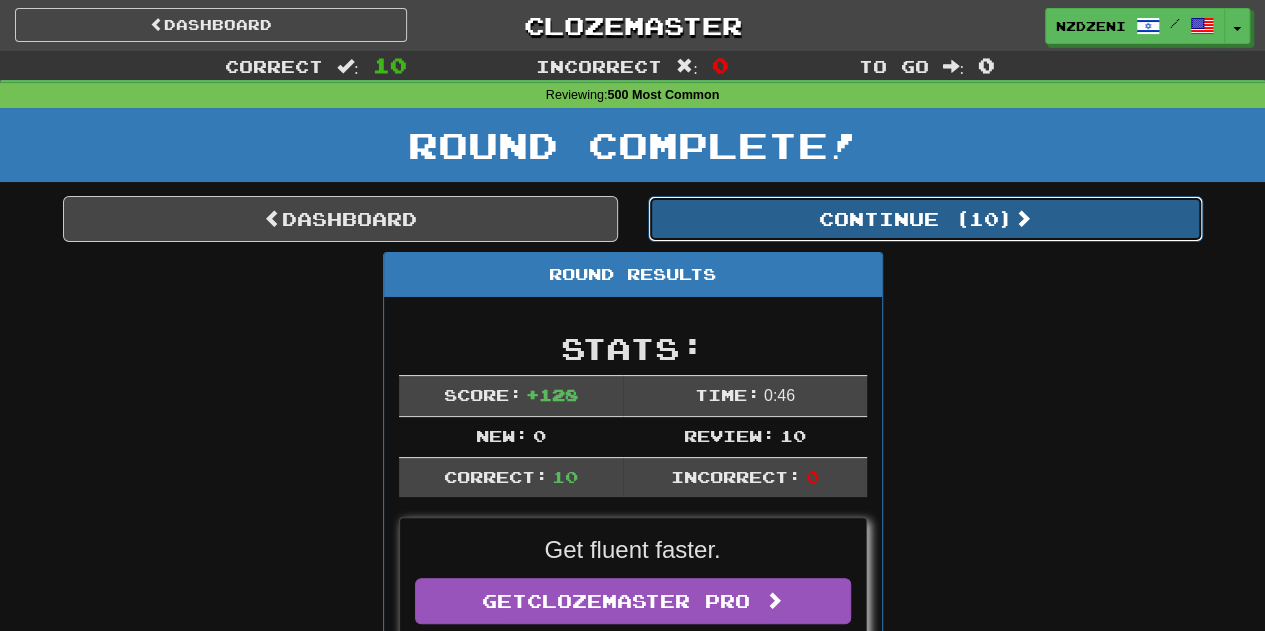 click on "Continue ( 10 )" at bounding box center [925, 219] 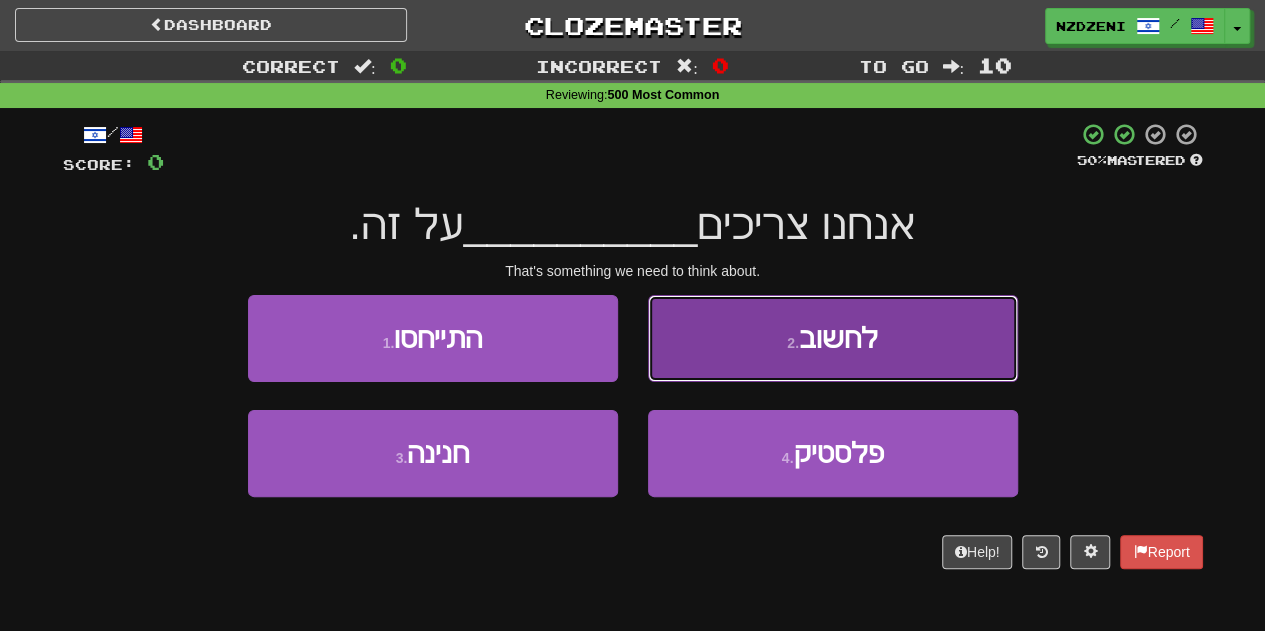 click on "2 .  לחשוב" at bounding box center (833, 338) 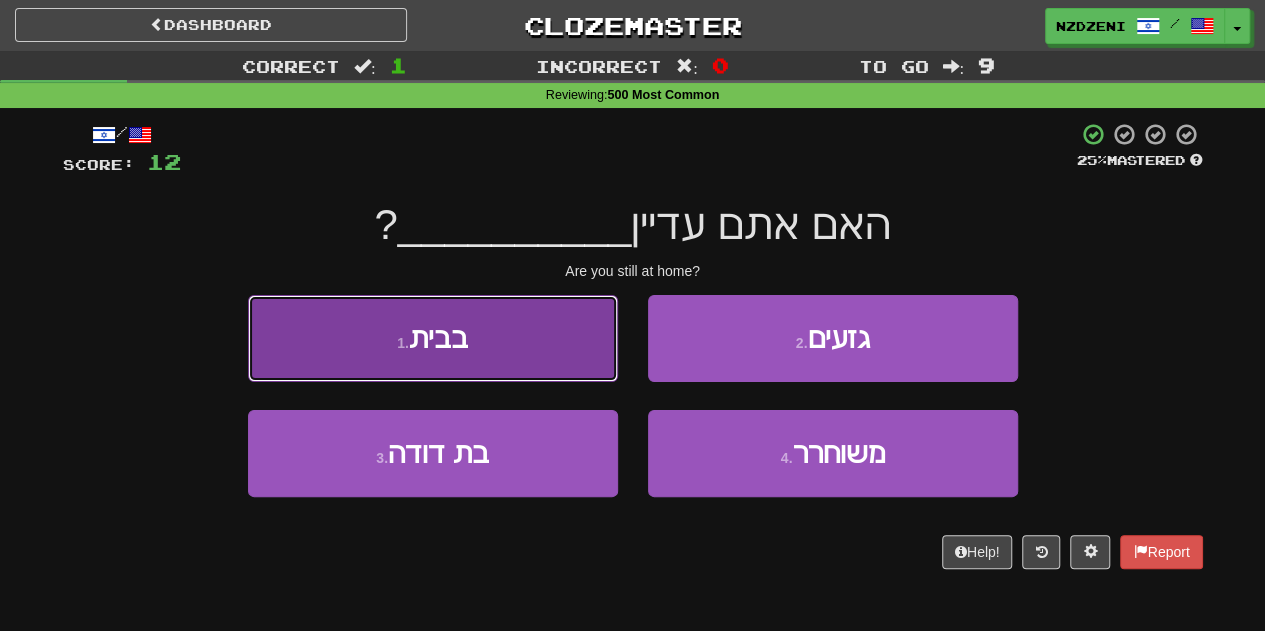 click on "1 .  בבית" at bounding box center [433, 338] 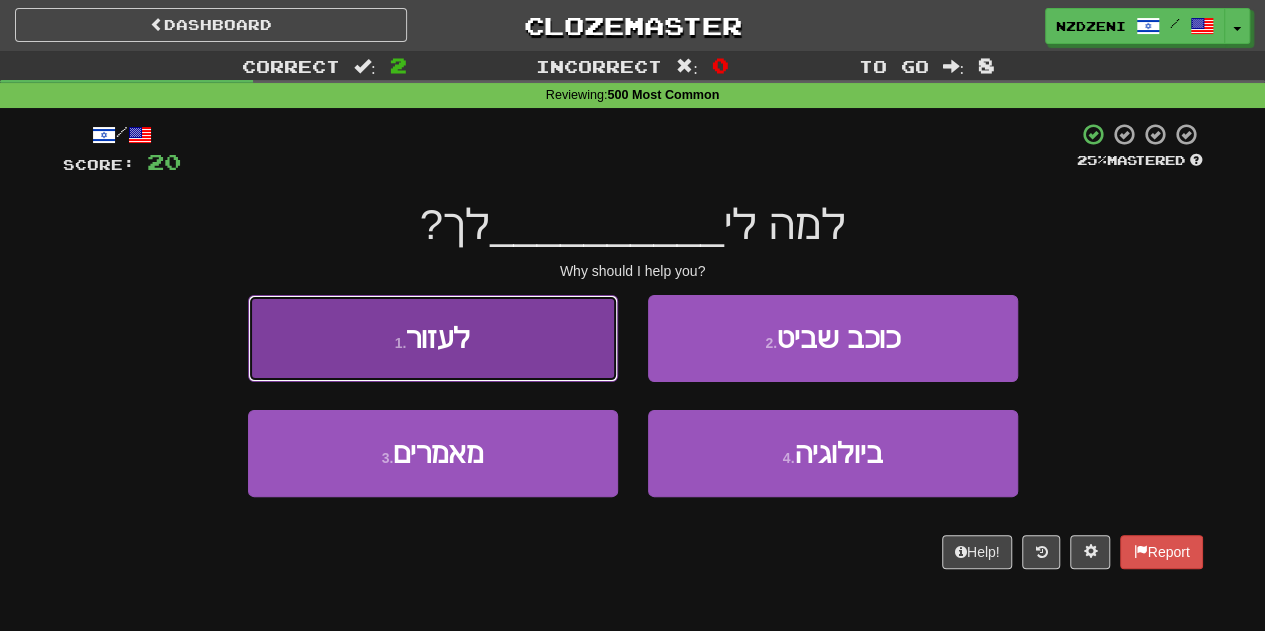 click on "1 .  לעזור" at bounding box center (433, 338) 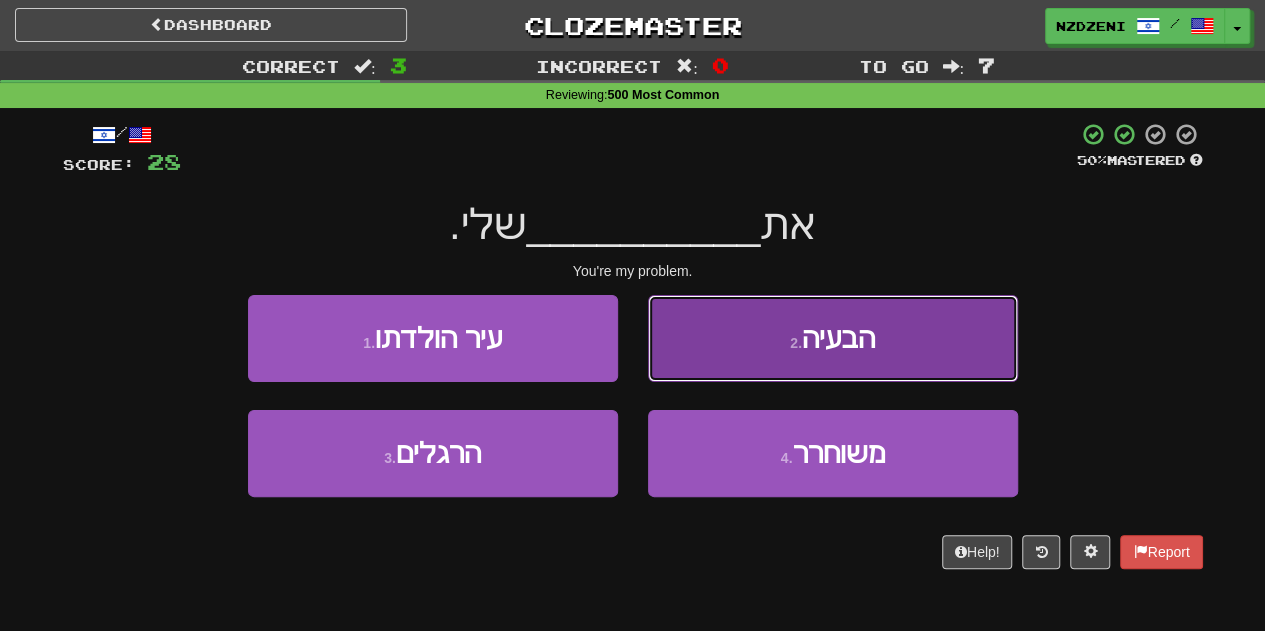 click on "2 .  הבעיה" at bounding box center [833, 338] 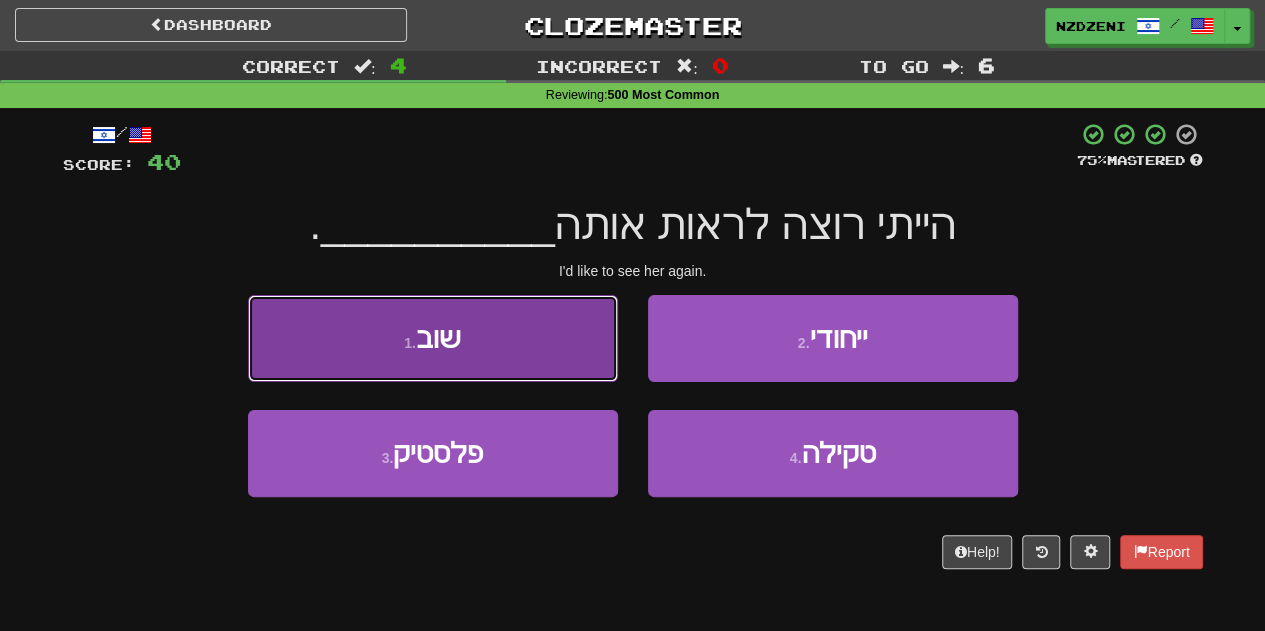 click on "1 .  שוב" at bounding box center (433, 338) 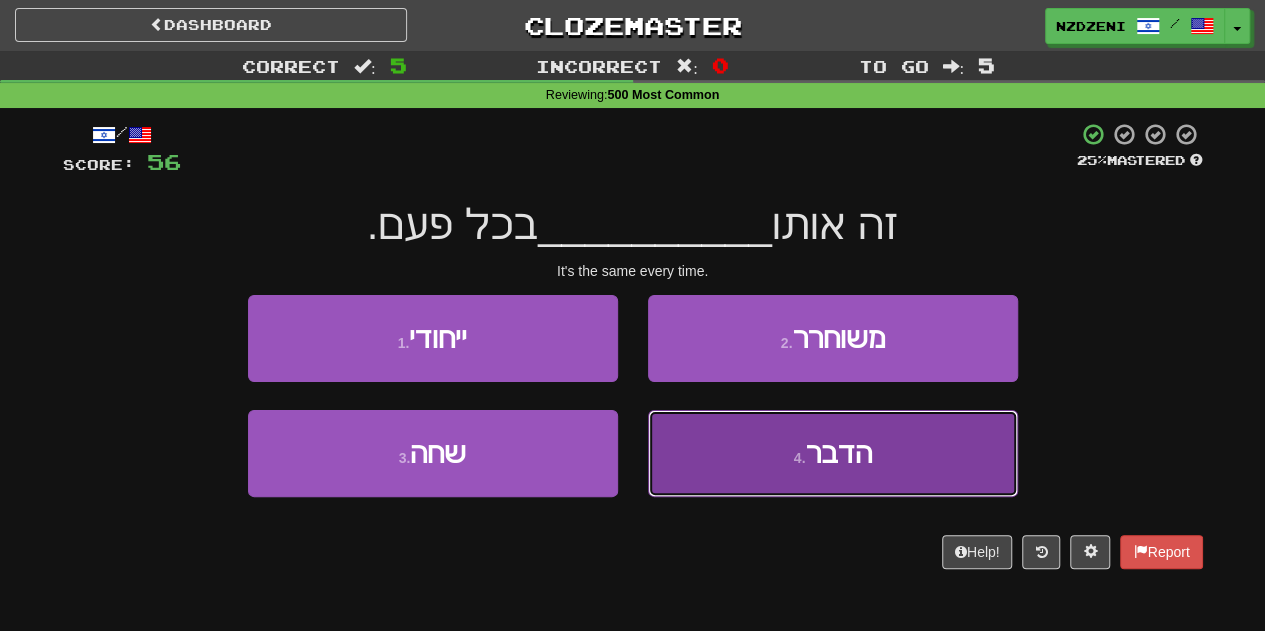 click on "4 ." at bounding box center (800, 458) 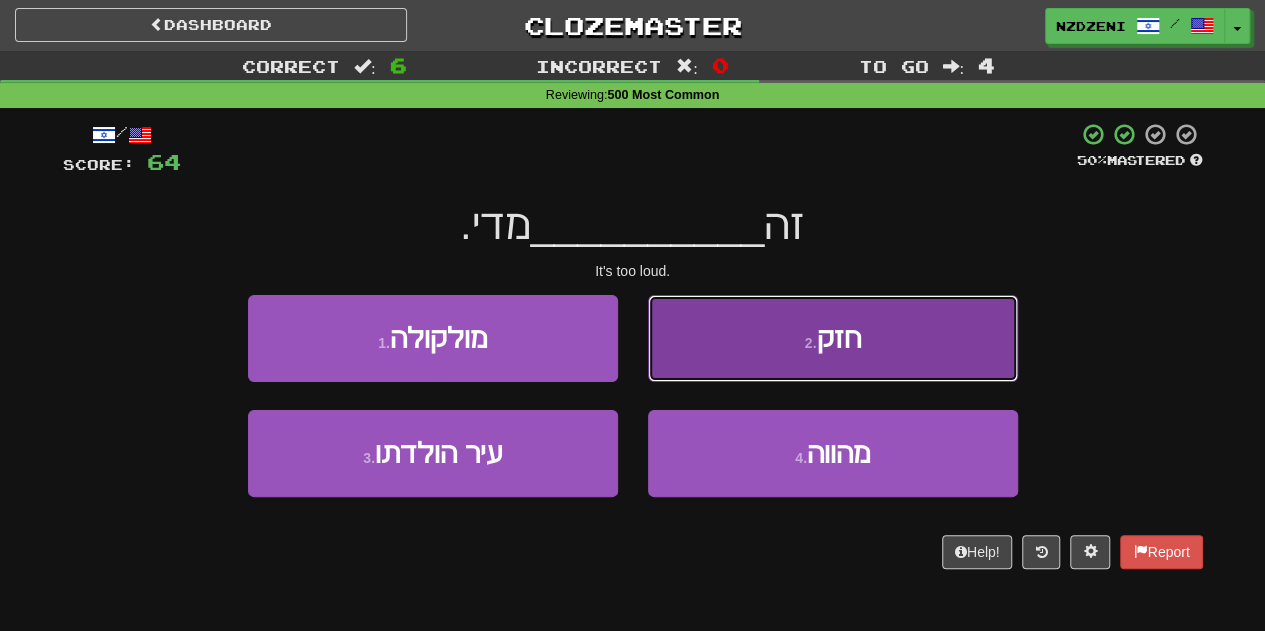 click on "2 .  חזק" at bounding box center [833, 338] 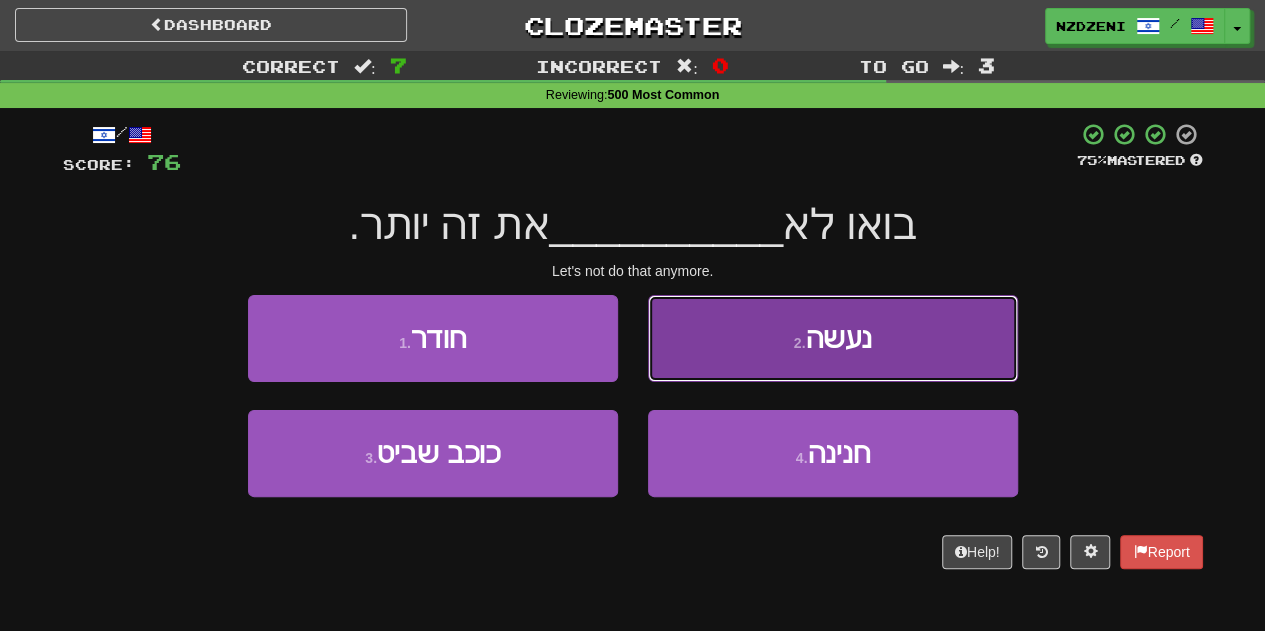 click on "2 .  נעשה" at bounding box center [833, 338] 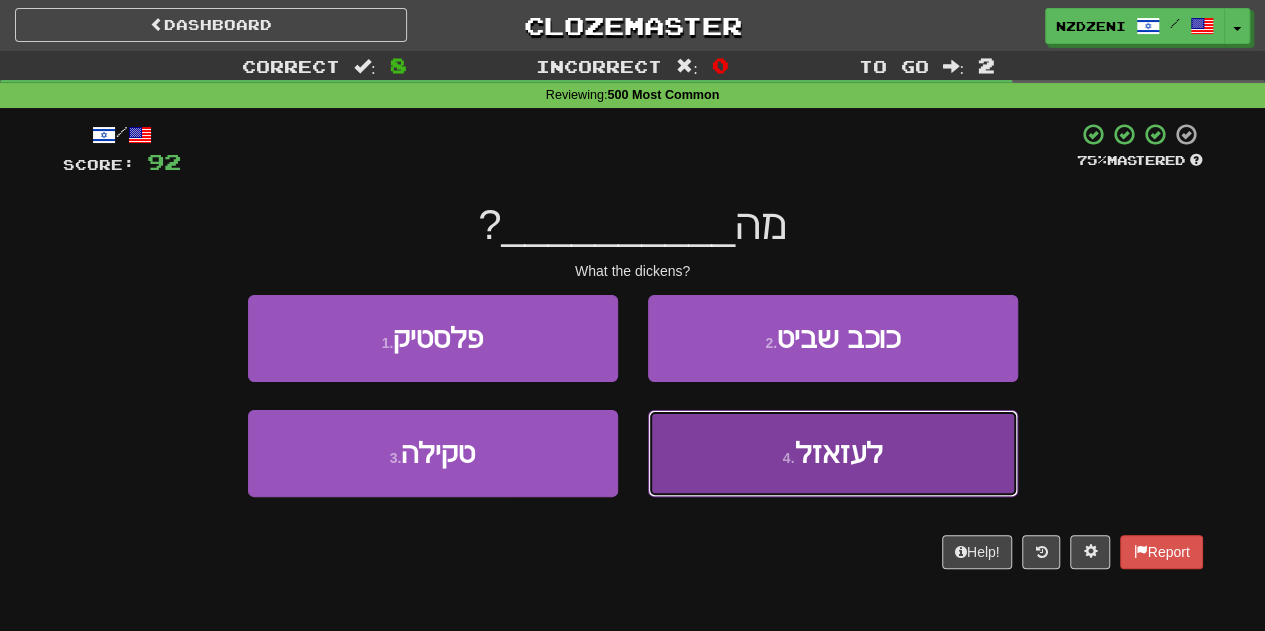 click on "4 .  לעזאזל" at bounding box center [833, 453] 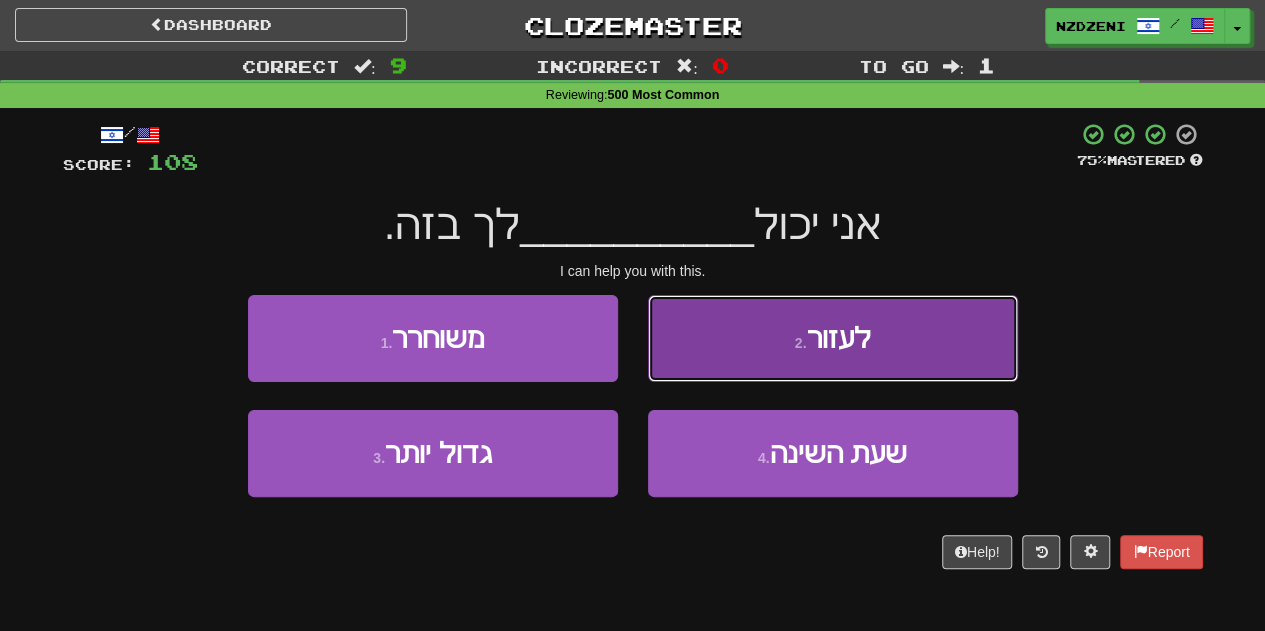 click on "2 .  לעזור" at bounding box center [833, 338] 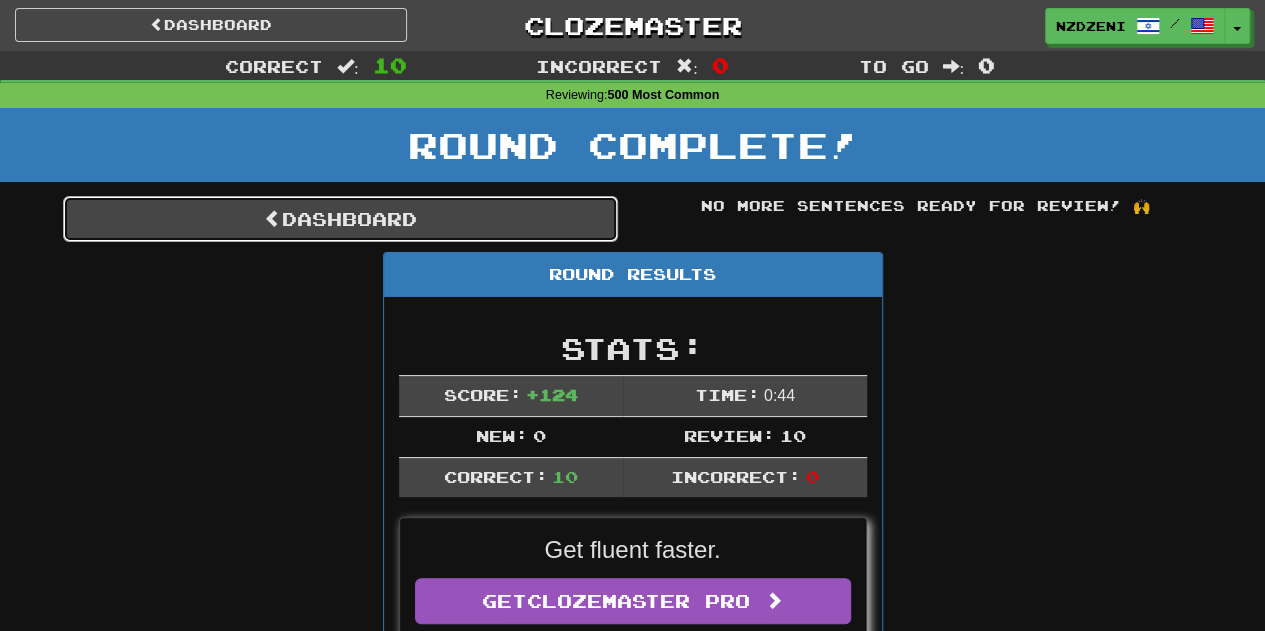 click on "Dashboard" at bounding box center (340, 219) 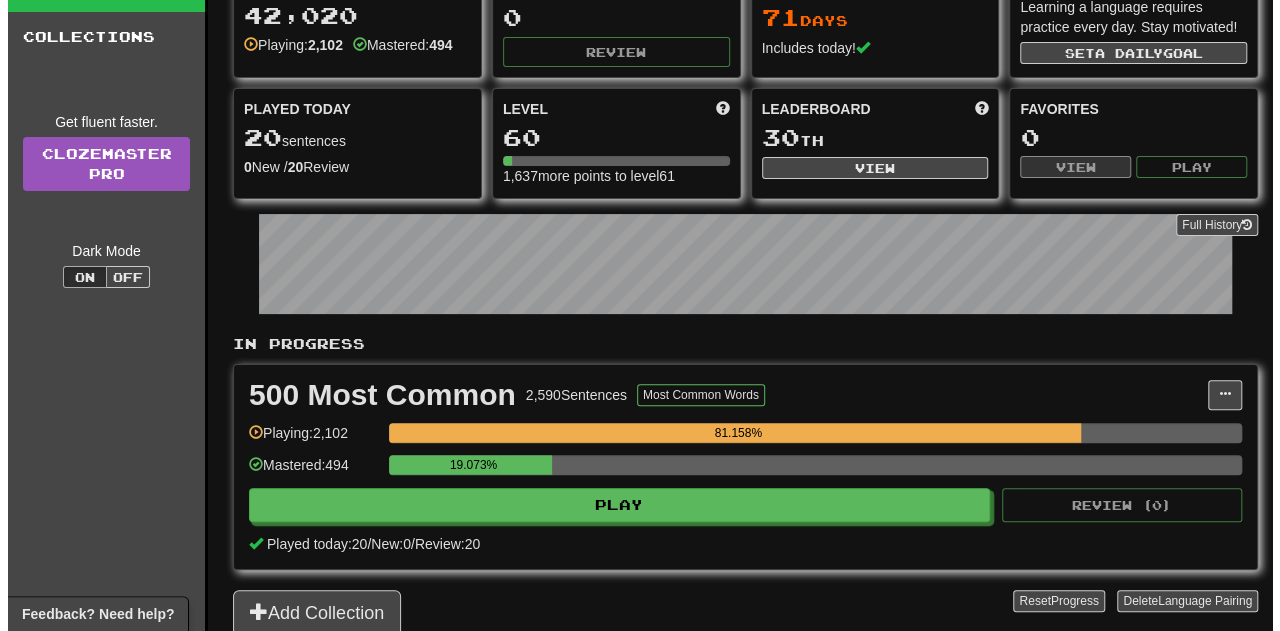 scroll, scrollTop: 108, scrollLeft: 0, axis: vertical 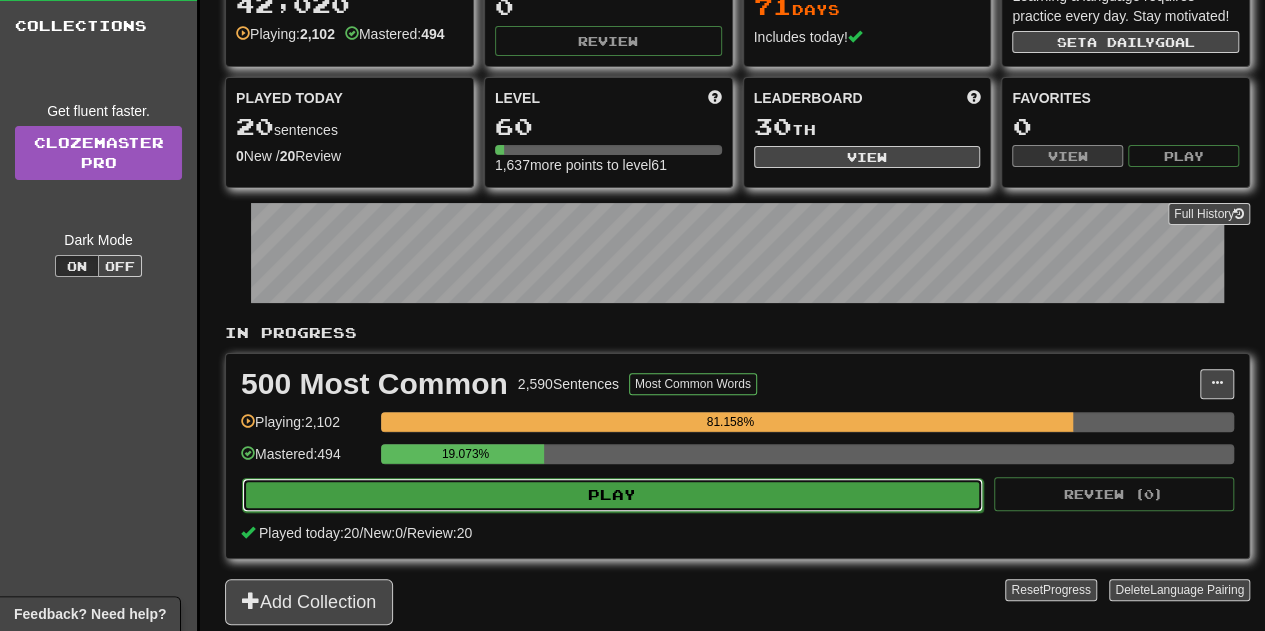 click on "Play" at bounding box center [612, 495] 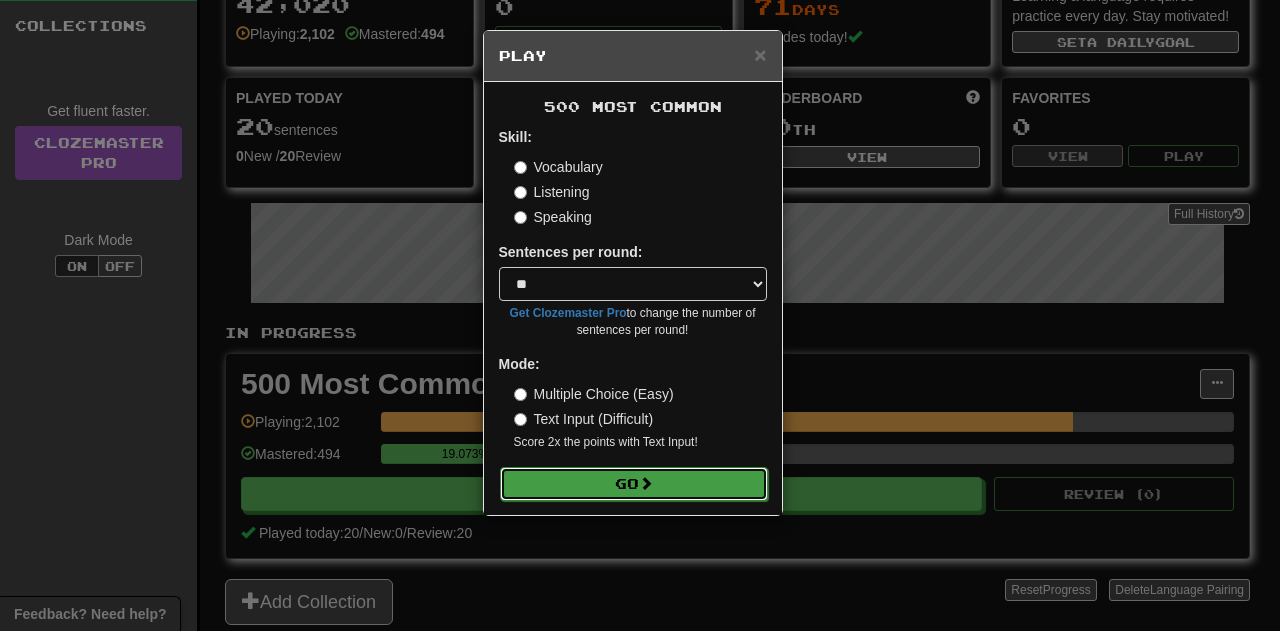 click on "Go" at bounding box center (634, 484) 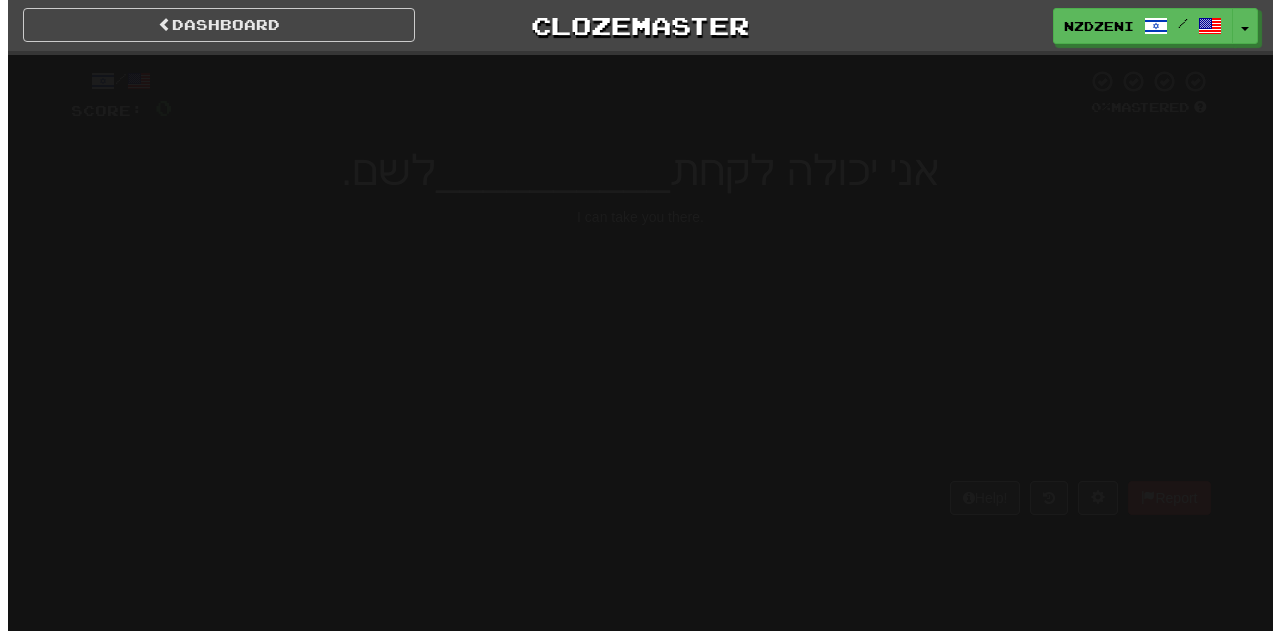 scroll, scrollTop: 0, scrollLeft: 0, axis: both 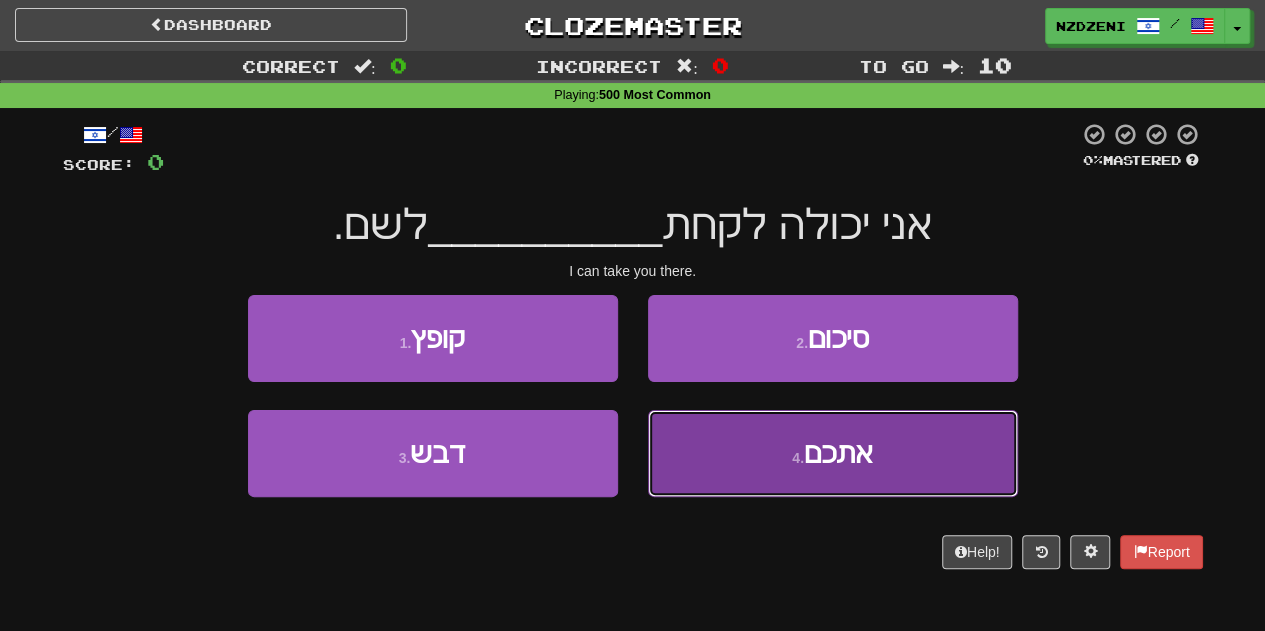 click on "4 .  אתכם" at bounding box center (833, 453) 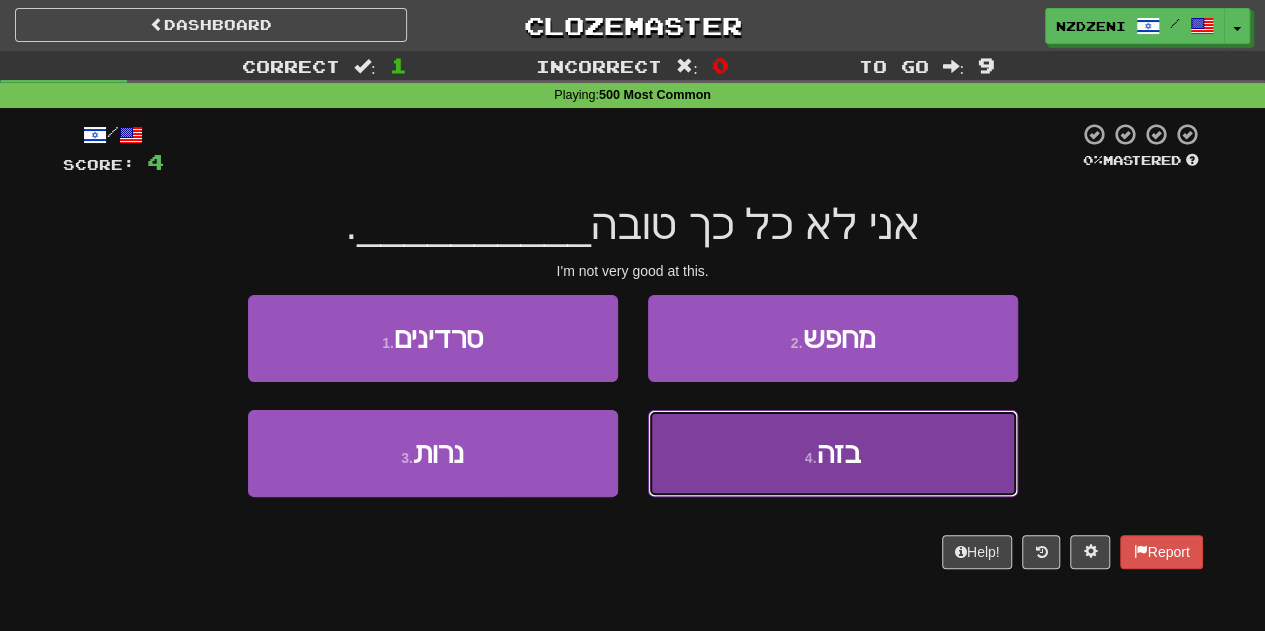 click on "4 .  בזה" at bounding box center (833, 453) 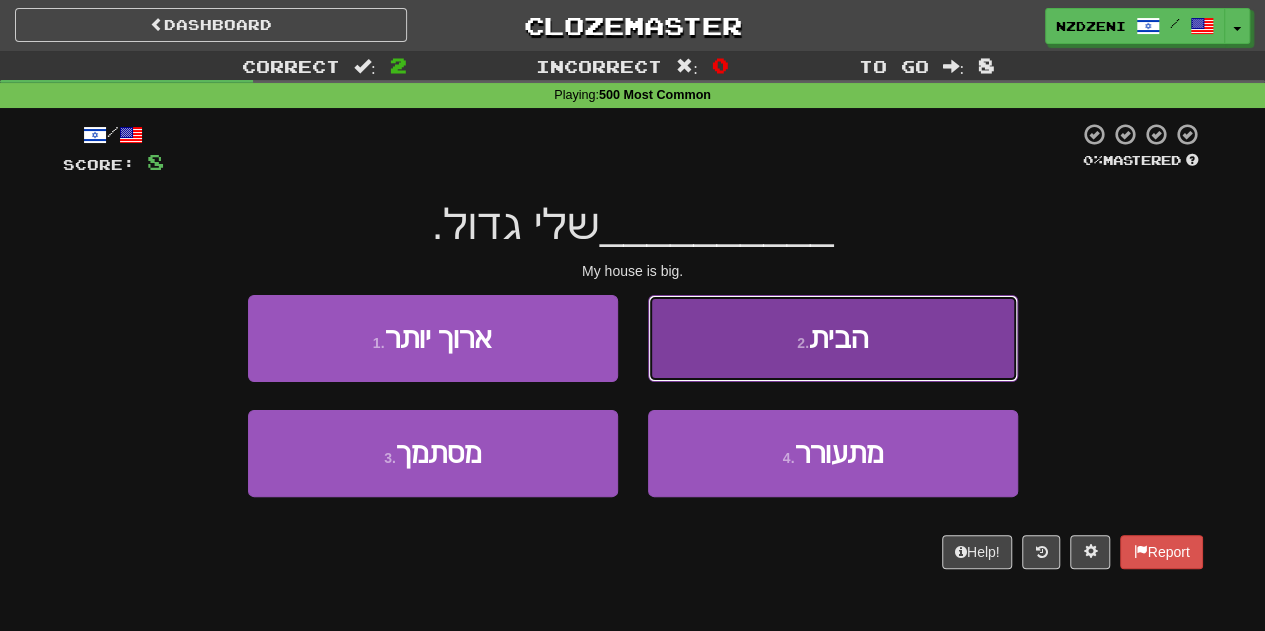 click on "2 .  הבית" at bounding box center (833, 338) 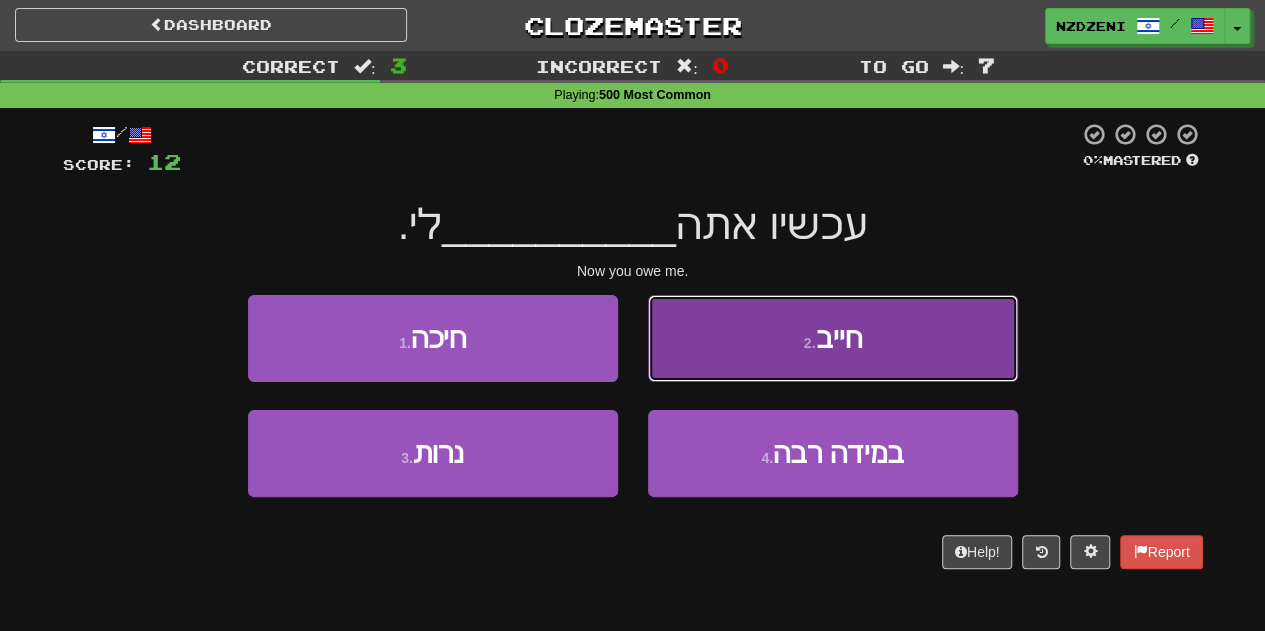 click on "2 .  חייב" at bounding box center (833, 338) 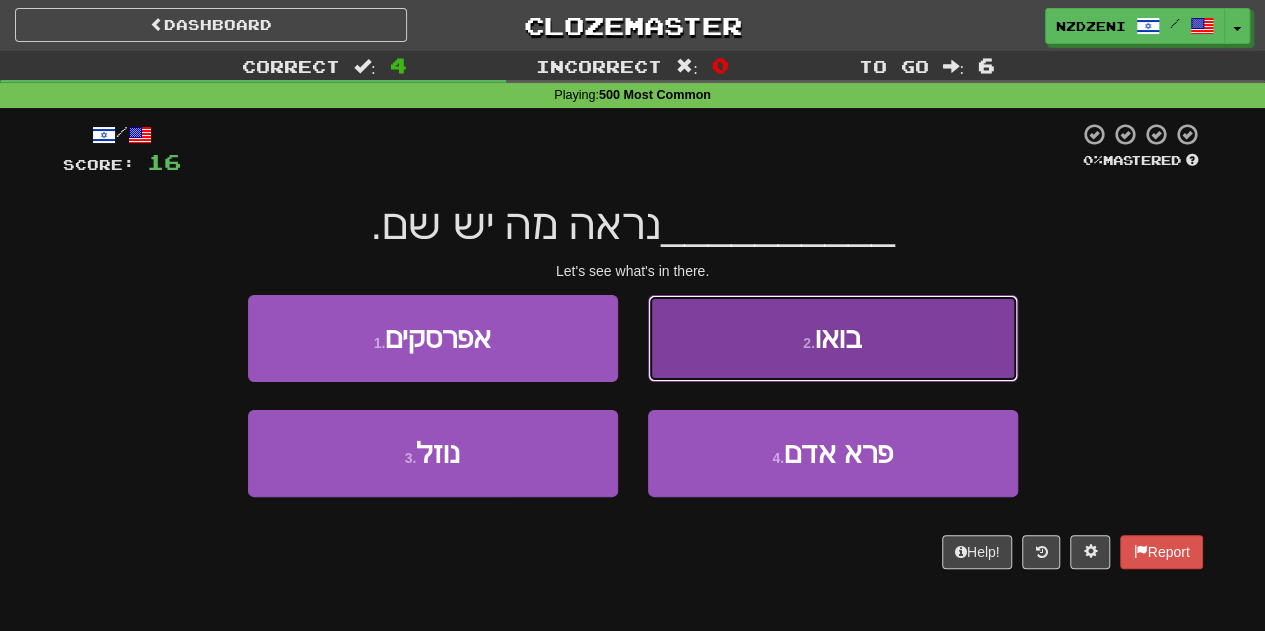 click on "2 .  בואו" at bounding box center (833, 338) 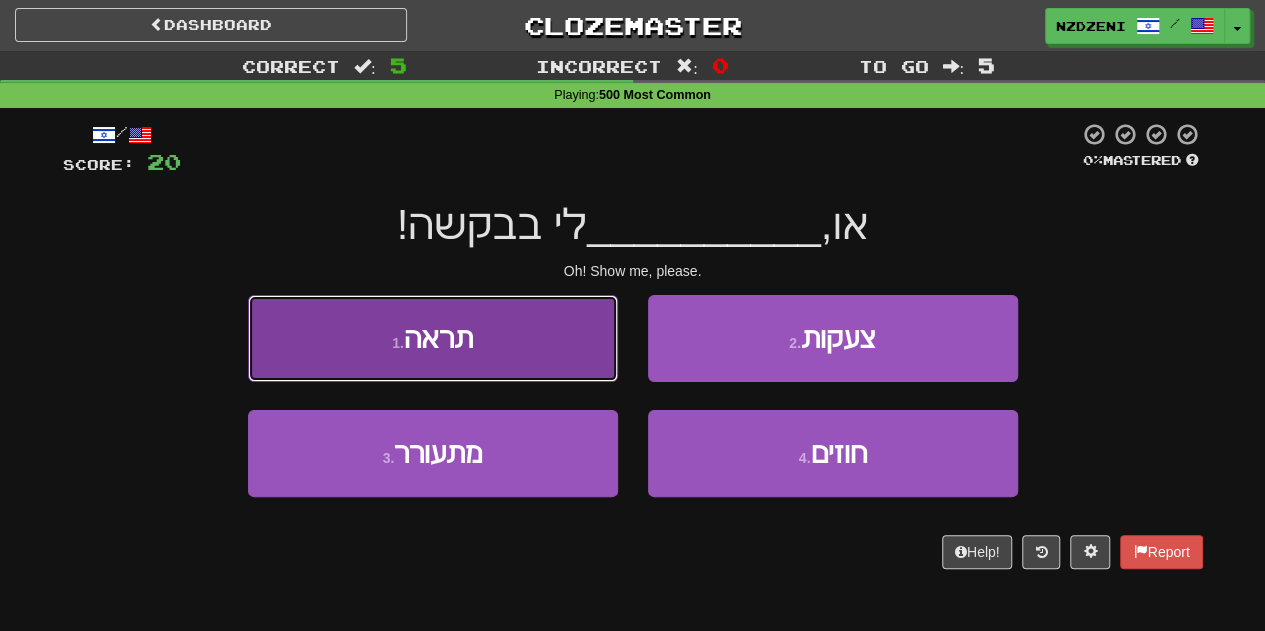 click on "1 .  תראה" at bounding box center (433, 338) 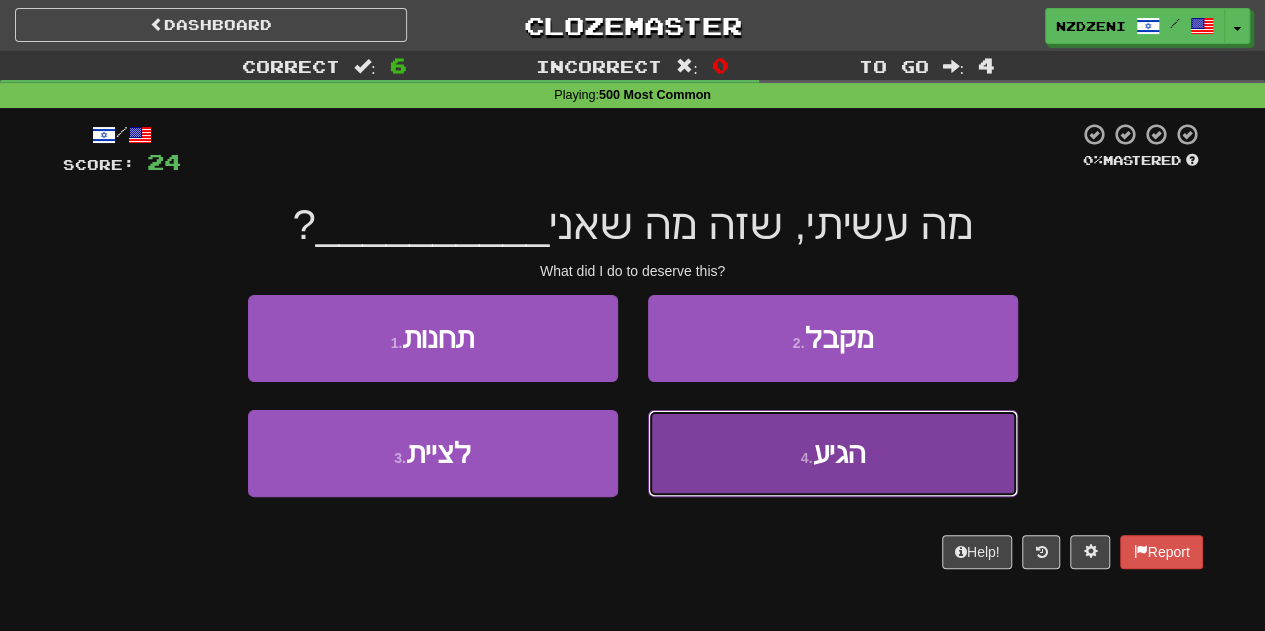 click on "4 .  הגיע" at bounding box center (833, 453) 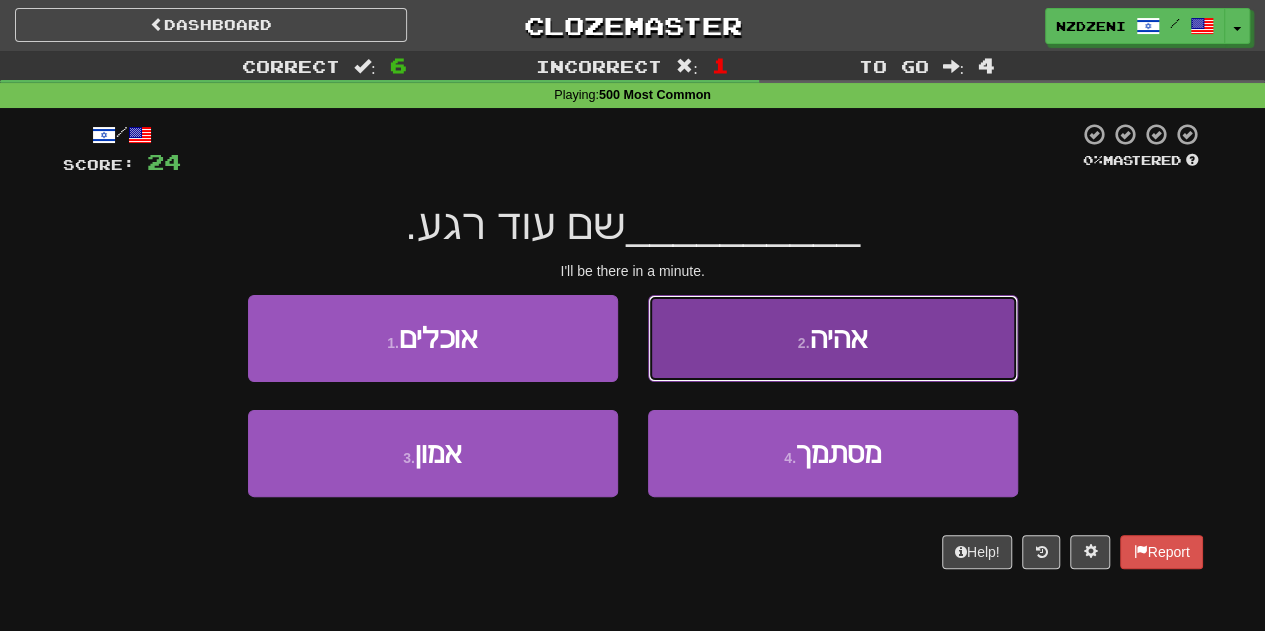 click on "2 .  אהיה" at bounding box center (833, 338) 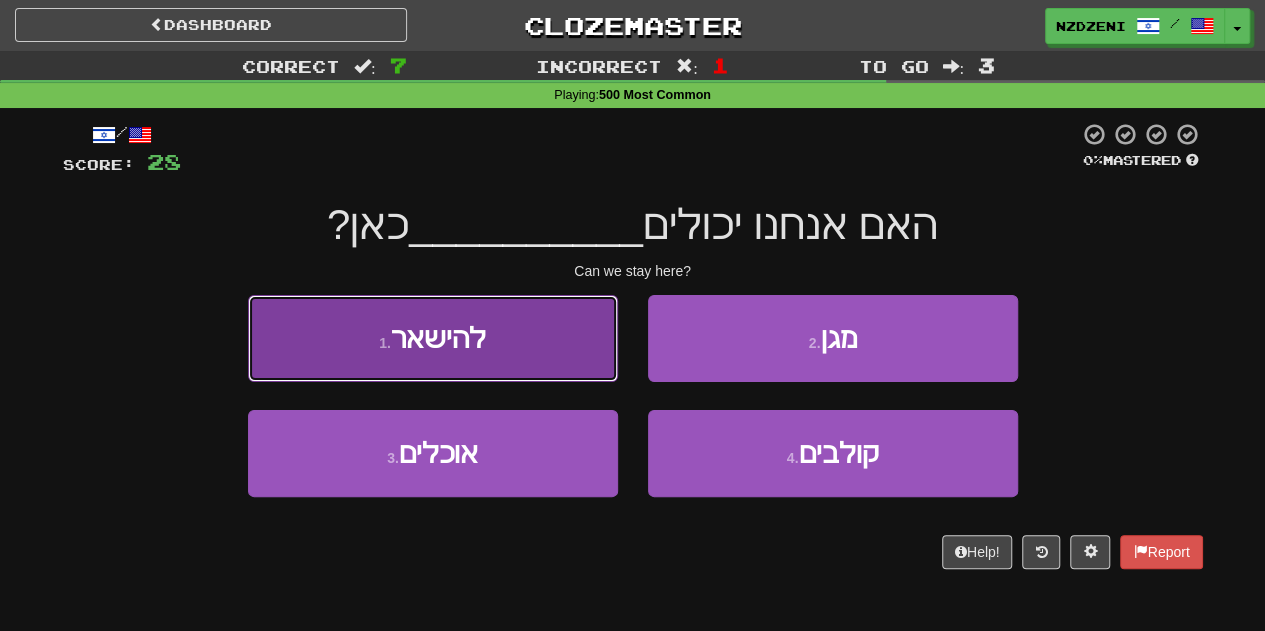 click on "1 .  להישאר" at bounding box center (433, 338) 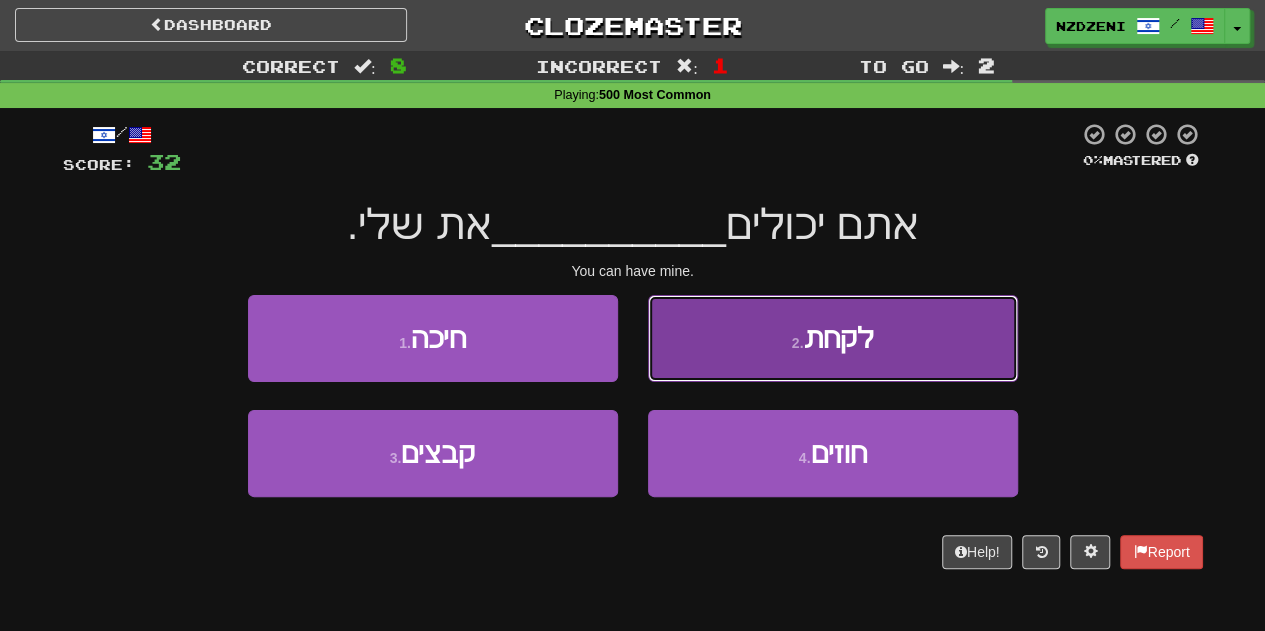 click on "2 .  לקחת" at bounding box center [833, 338] 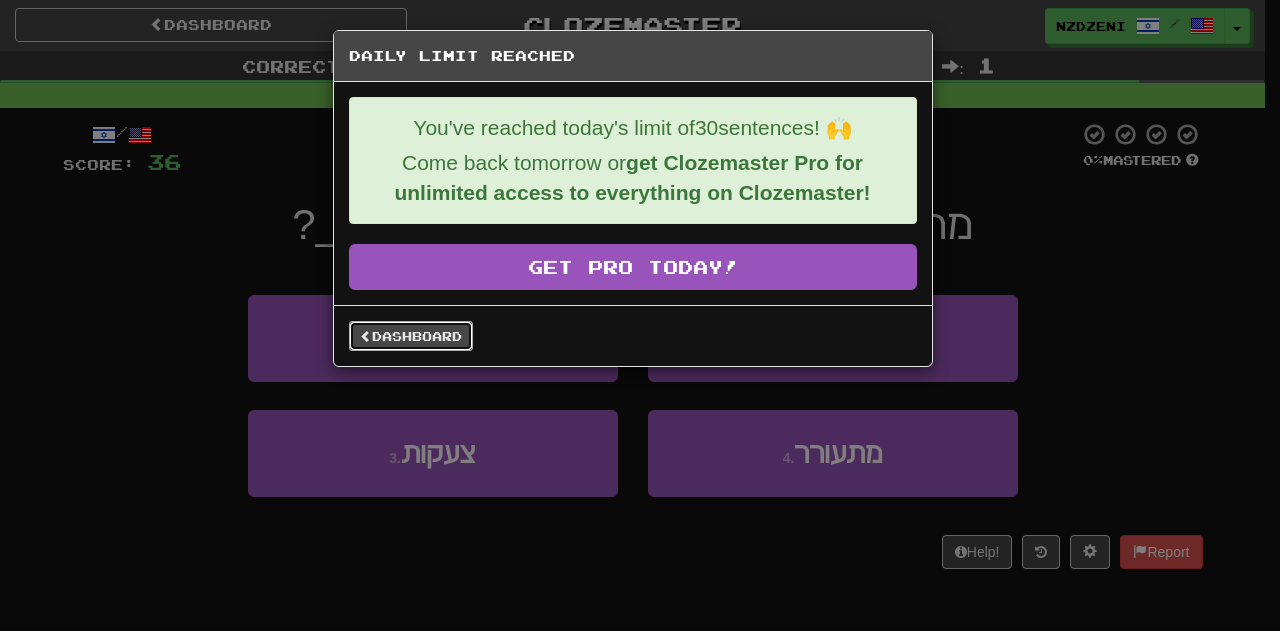 click on "Dashboard" at bounding box center (411, 336) 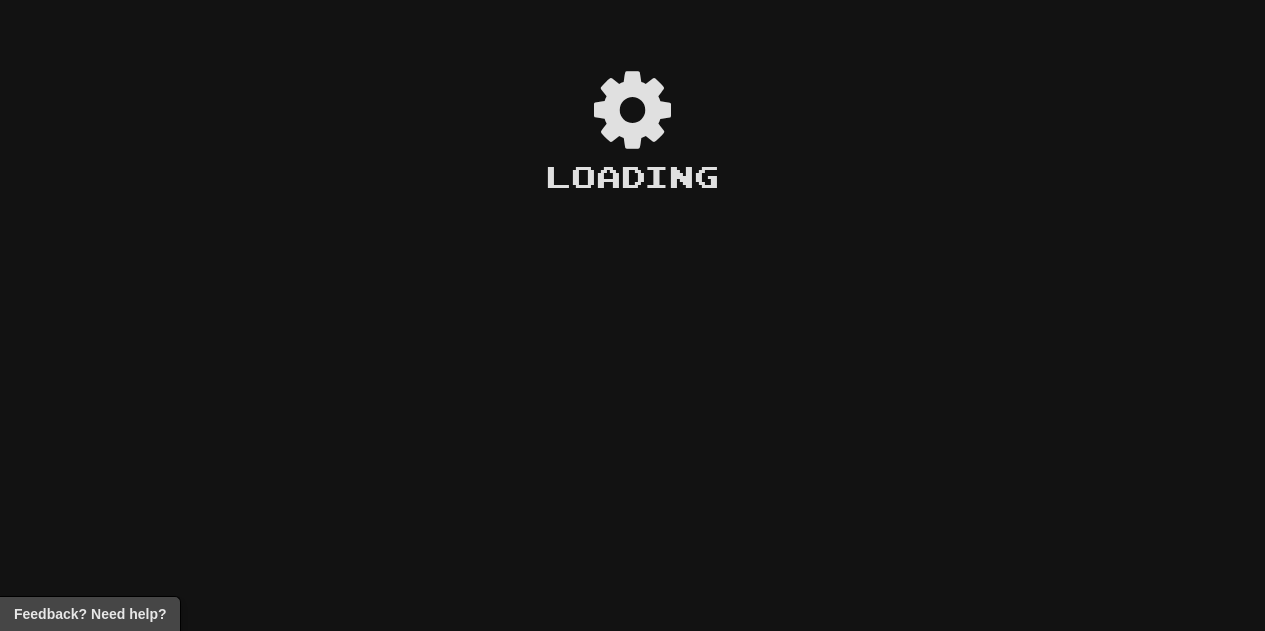 scroll, scrollTop: 0, scrollLeft: 0, axis: both 